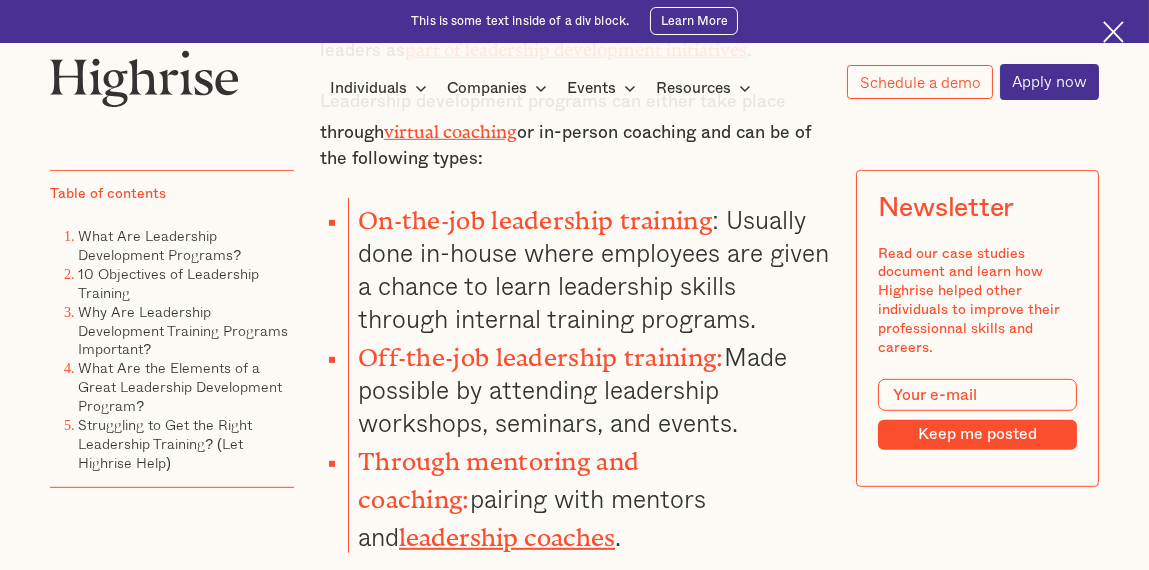 scroll, scrollTop: 1900, scrollLeft: 0, axis: vertical 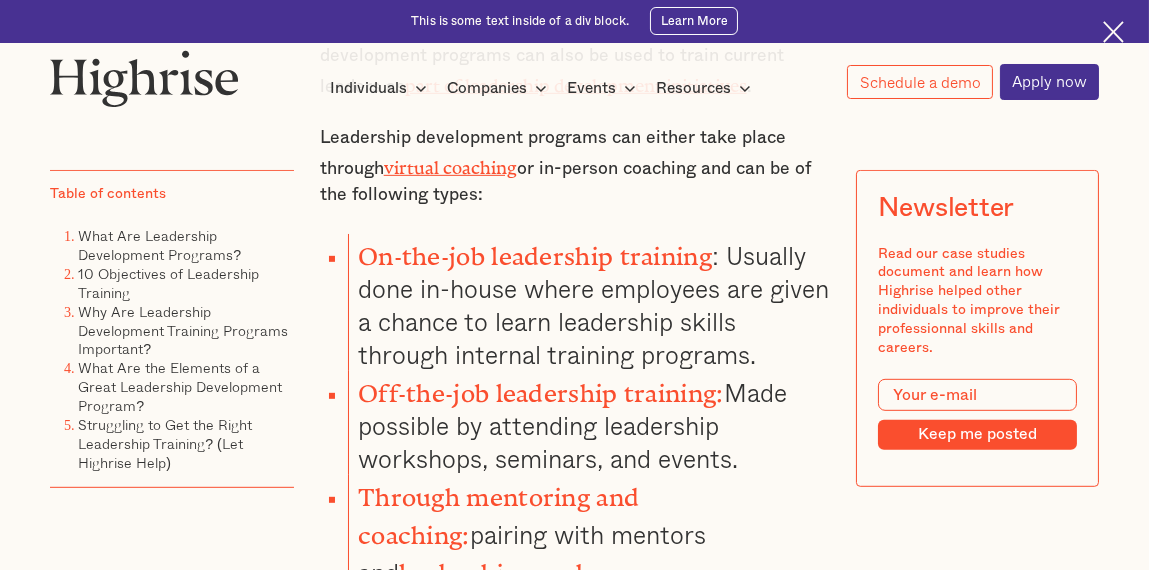 drag, startPoint x: 354, startPoint y: 343, endPoint x: 745, endPoint y: 343, distance: 391 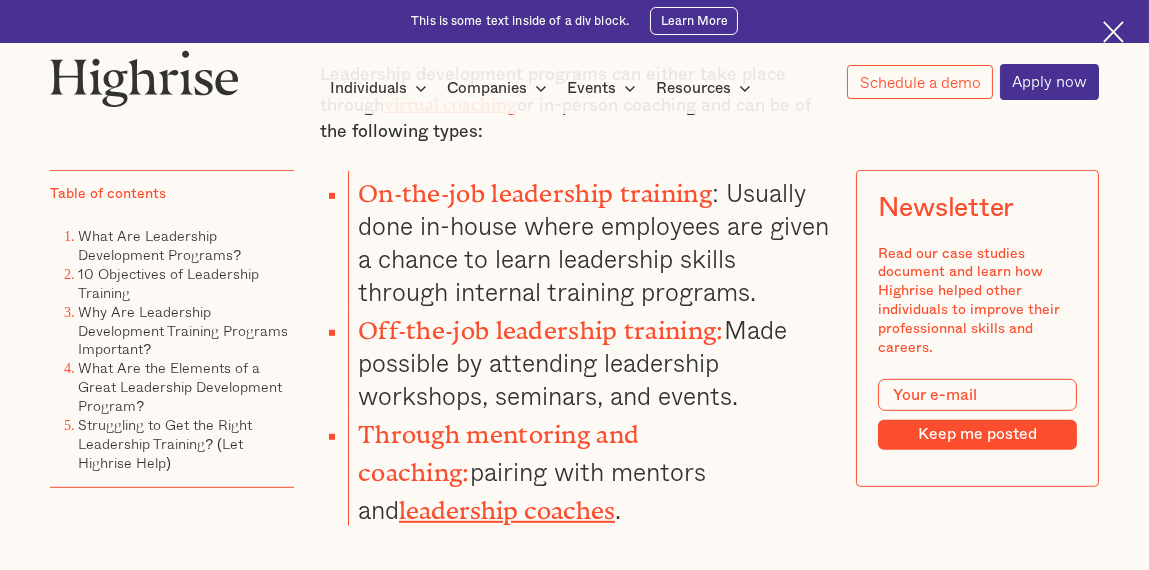 scroll, scrollTop: 2000, scrollLeft: 0, axis: vertical 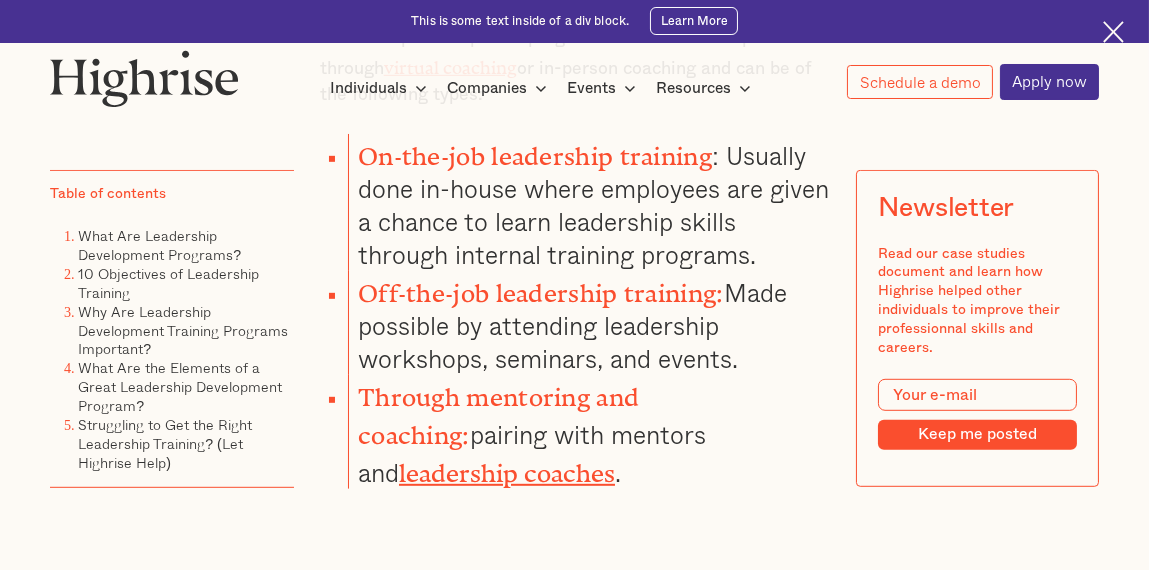 drag, startPoint x: 353, startPoint y: 246, endPoint x: 719, endPoint y: 247, distance: 366.00137 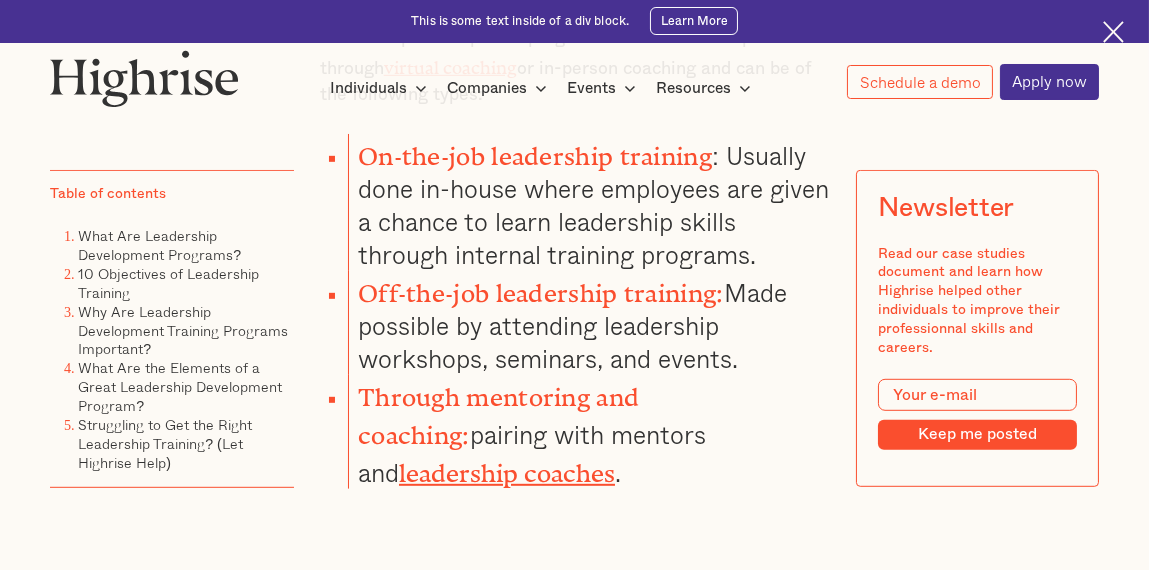 scroll, scrollTop: 2038, scrollLeft: 0, axis: vertical 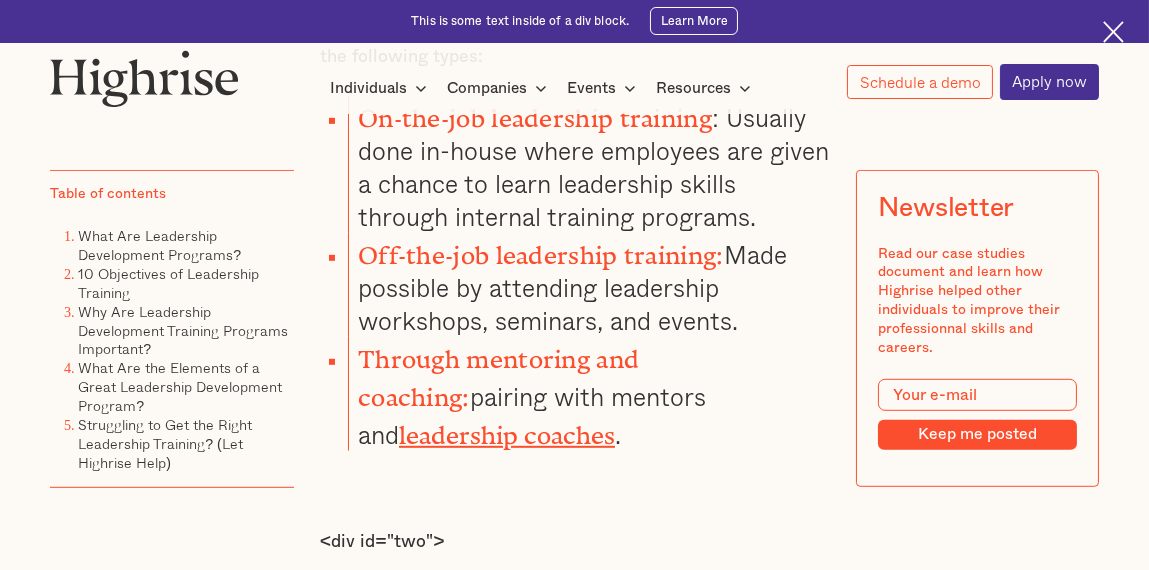 drag, startPoint x: 429, startPoint y: 394, endPoint x: 521, endPoint y: 453, distance: 109.29318 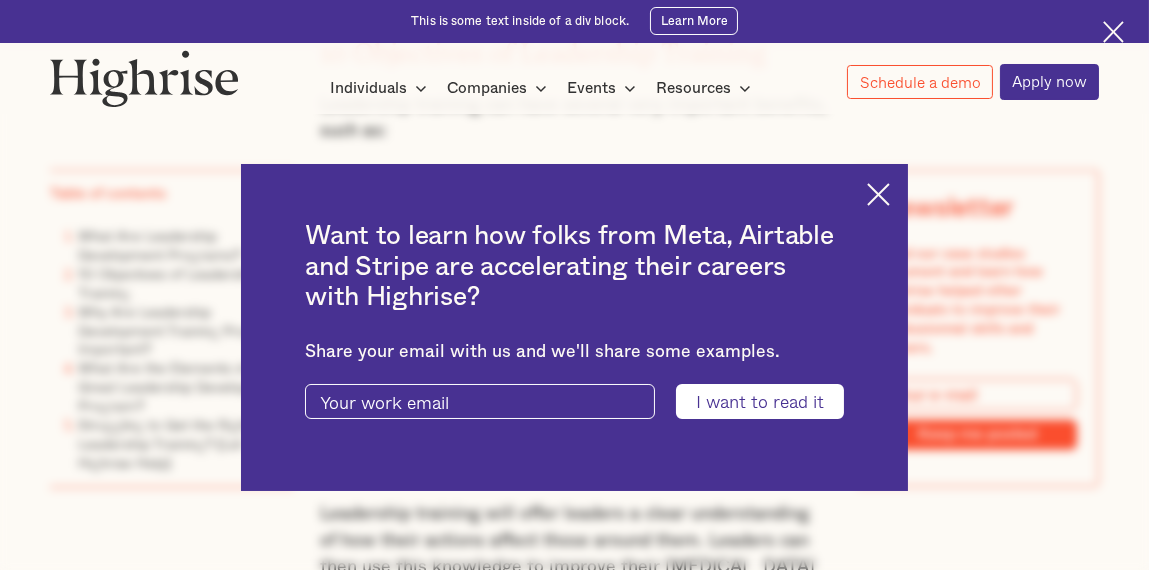 scroll, scrollTop: 3017, scrollLeft: 0, axis: vertical 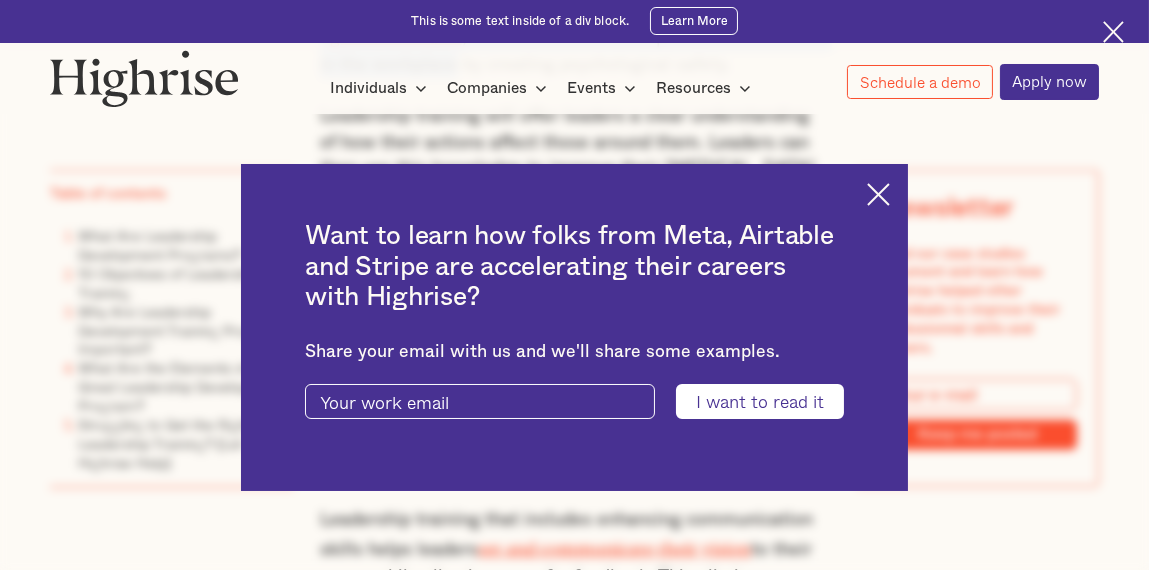 click at bounding box center [878, 194] 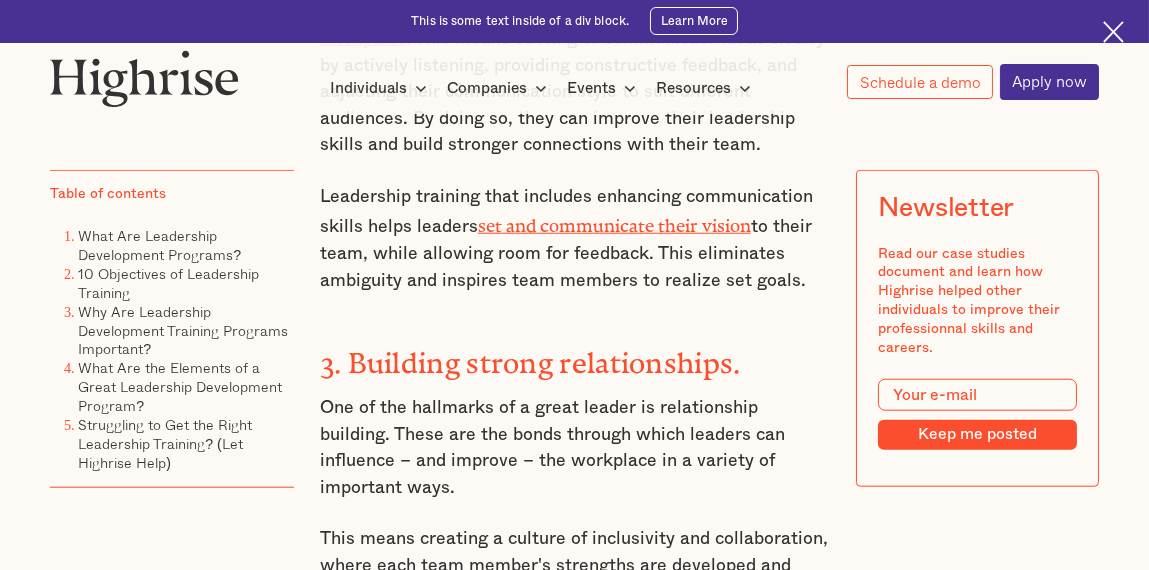 scroll, scrollTop: 3317, scrollLeft: 0, axis: vertical 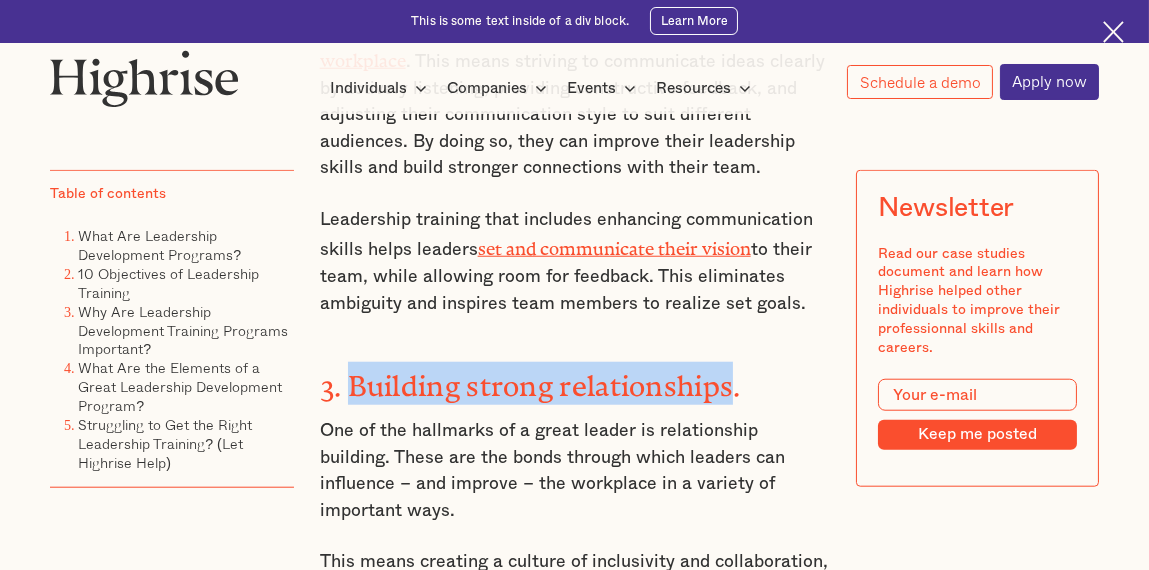 drag, startPoint x: 354, startPoint y: 247, endPoint x: 737, endPoint y: 262, distance: 383.2936 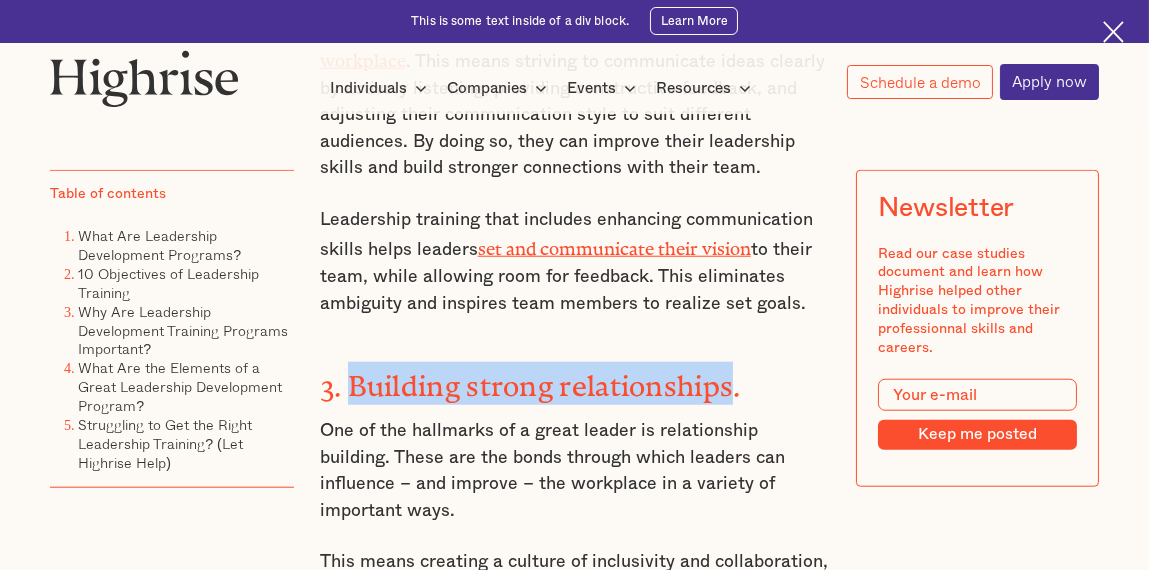 copy on "Building strong relationships" 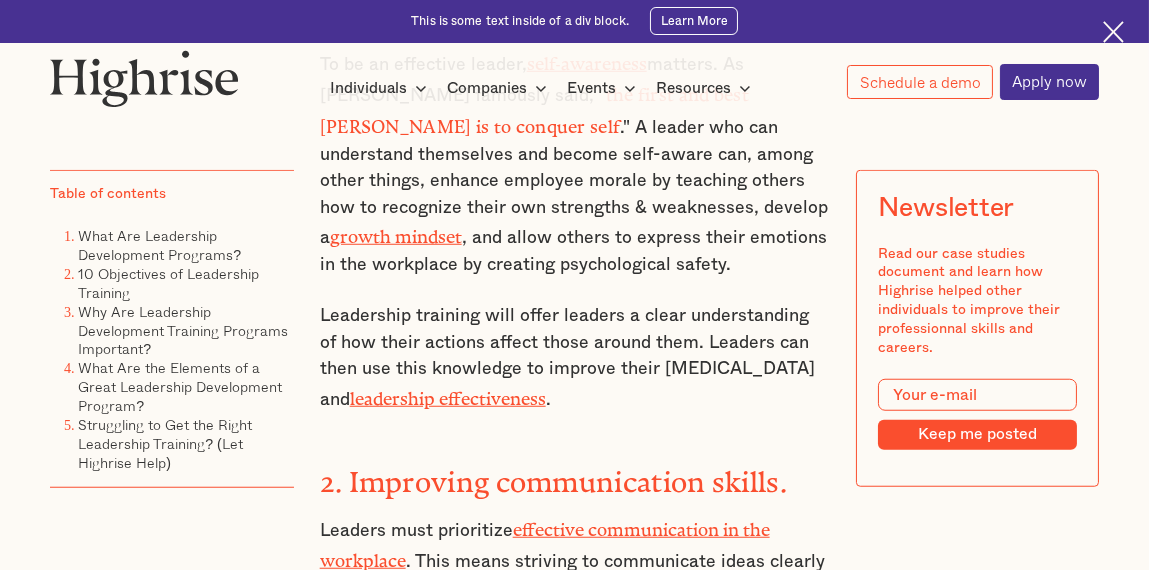 scroll, scrollTop: 2917, scrollLeft: 0, axis: vertical 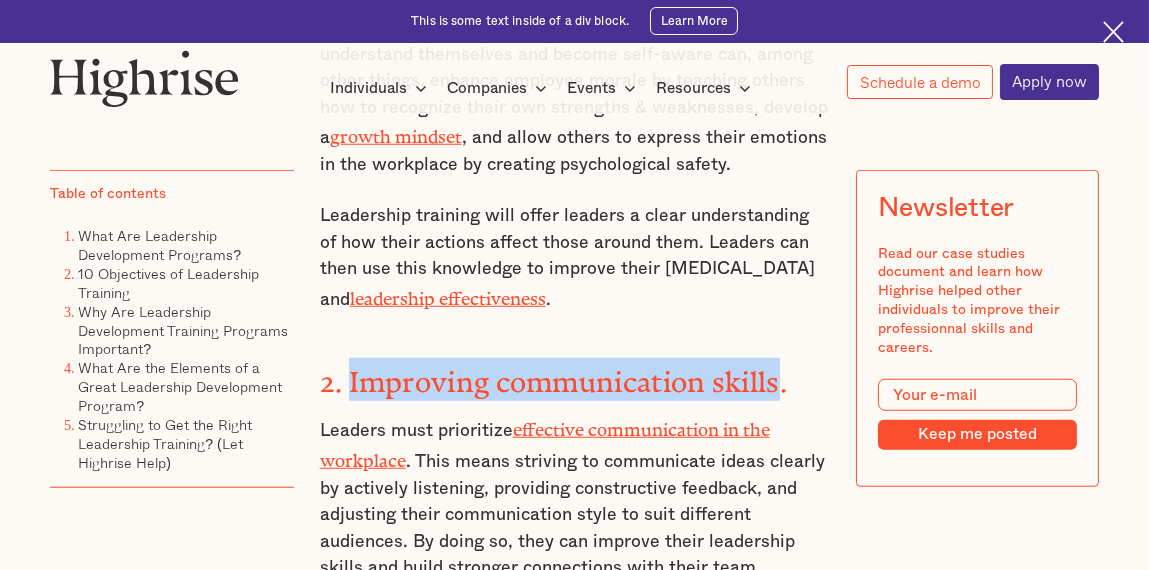 drag, startPoint x: 348, startPoint y: 260, endPoint x: 781, endPoint y: 270, distance: 433.11545 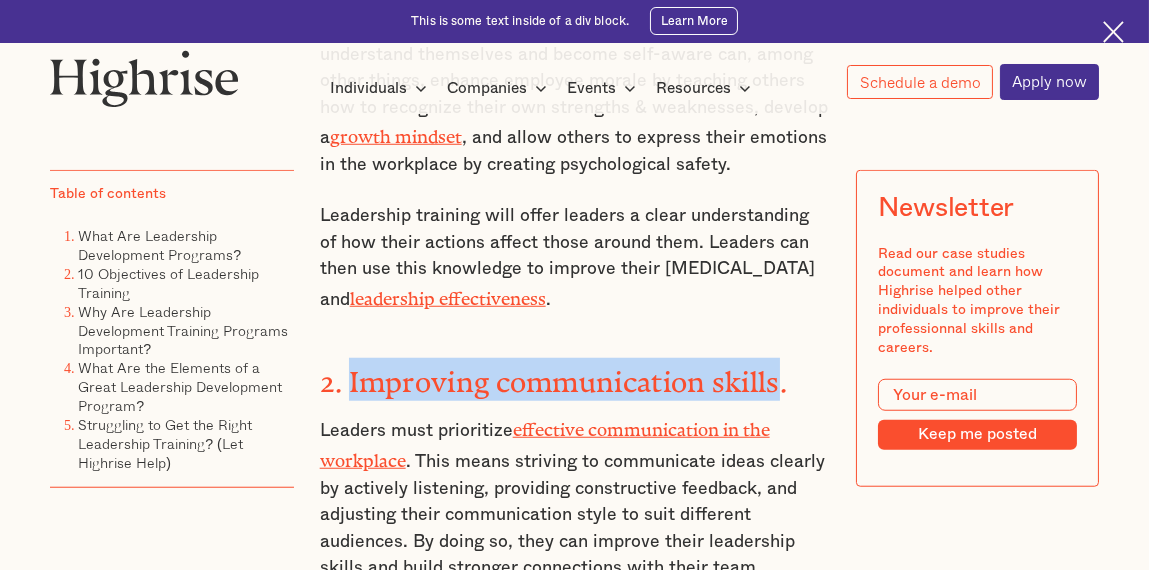 copy on "Improving communication skills" 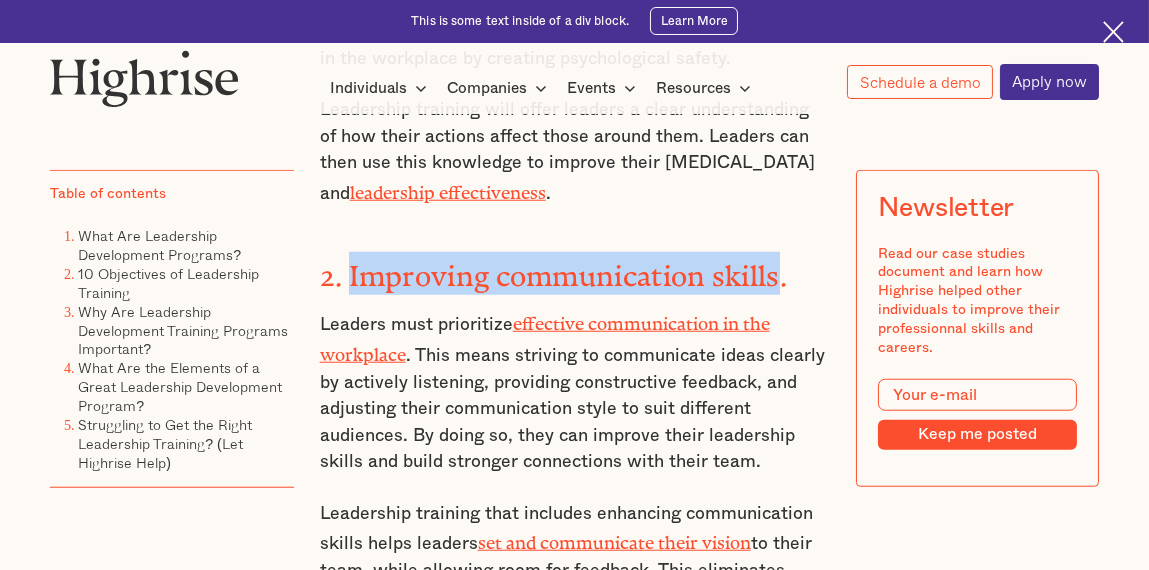scroll, scrollTop: 3117, scrollLeft: 0, axis: vertical 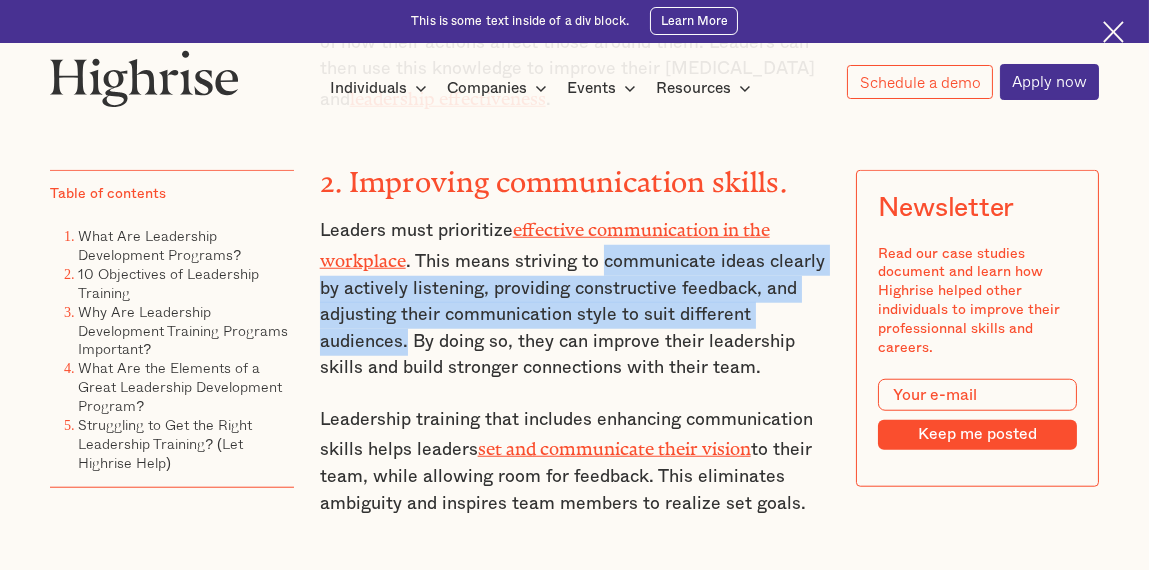 drag, startPoint x: 592, startPoint y: 131, endPoint x: 733, endPoint y: 185, distance: 150.98676 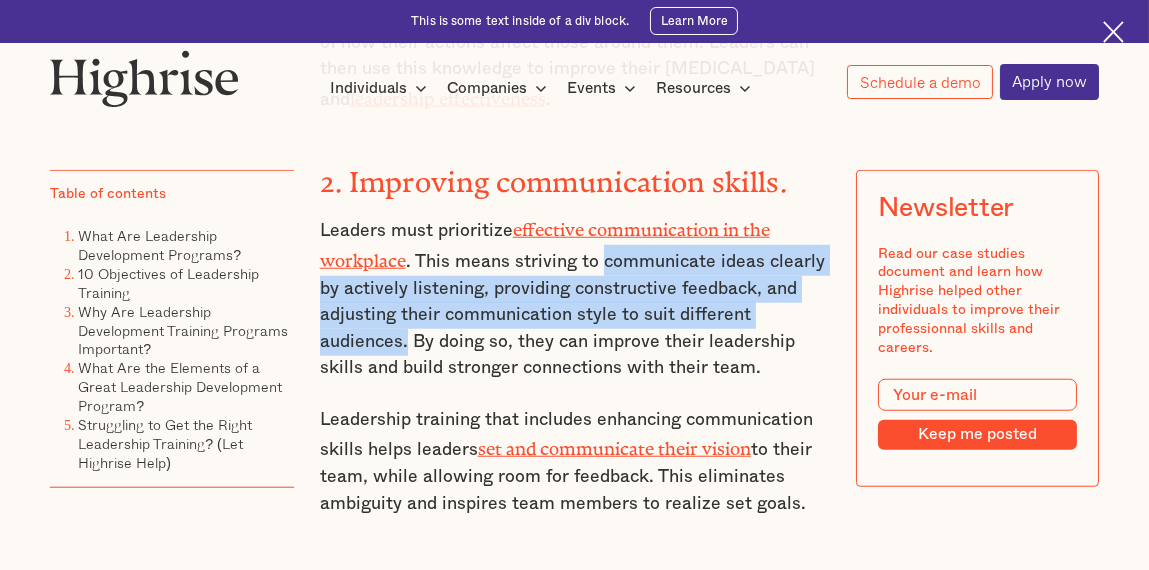 copy on "communicate ideas clearly by actively listening, providing constructive feedback, and adjusting their communication style to suit different audiences." 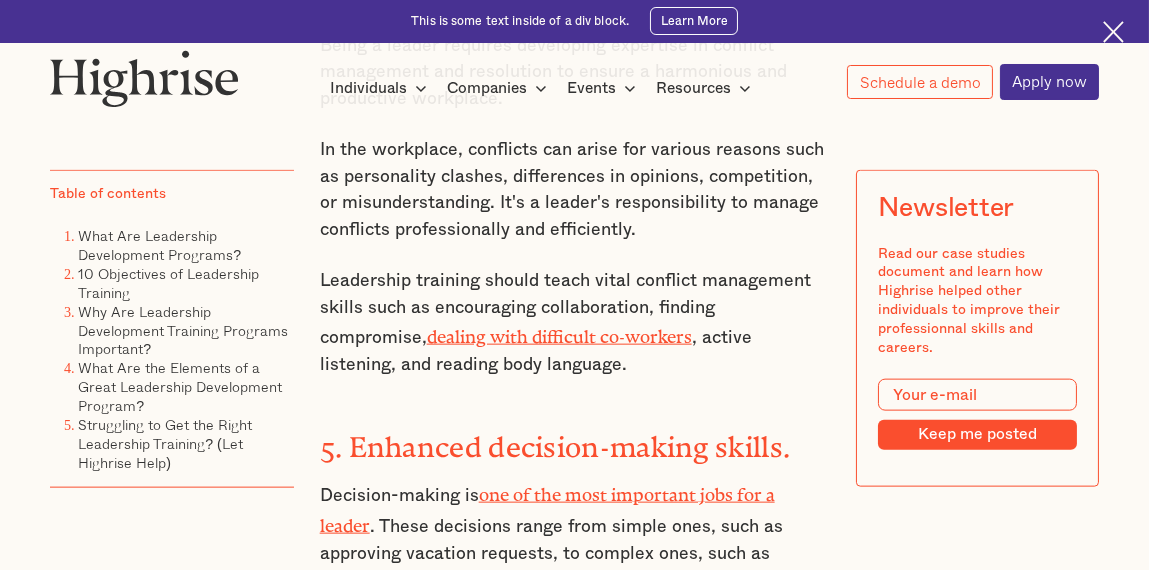 scroll, scrollTop: 4217, scrollLeft: 0, axis: vertical 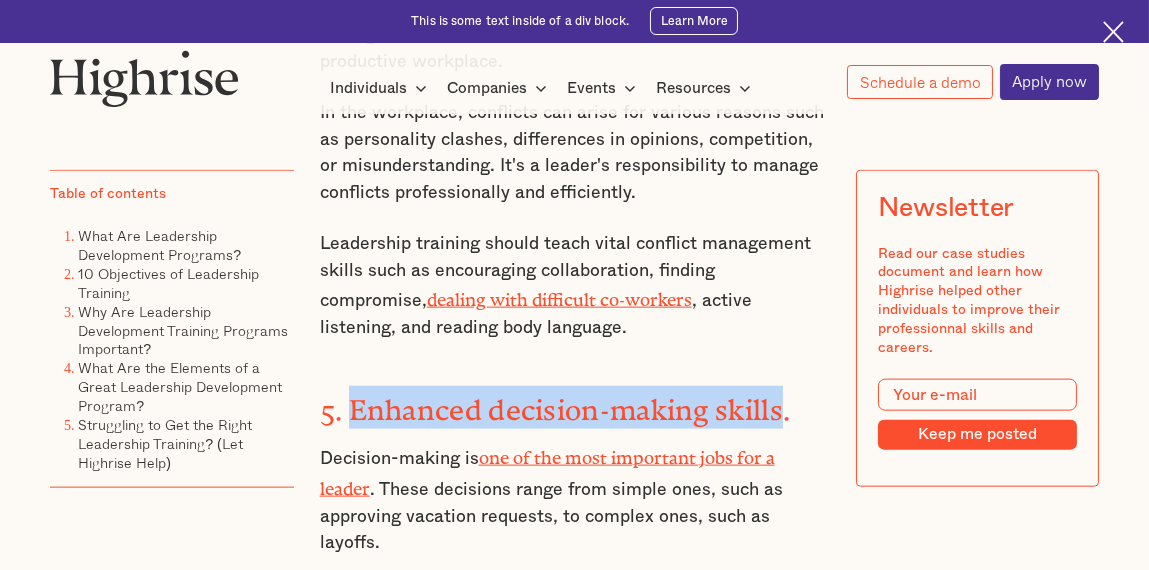 drag, startPoint x: 350, startPoint y: 235, endPoint x: 785, endPoint y: 245, distance: 435.11493 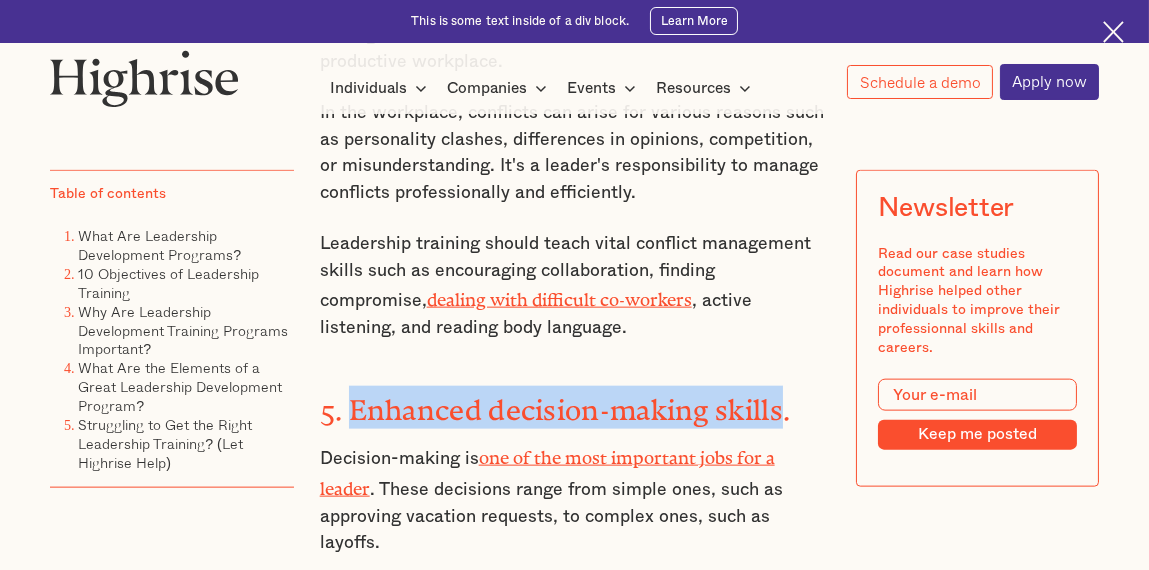 copy on "Enhanced decision-making skills" 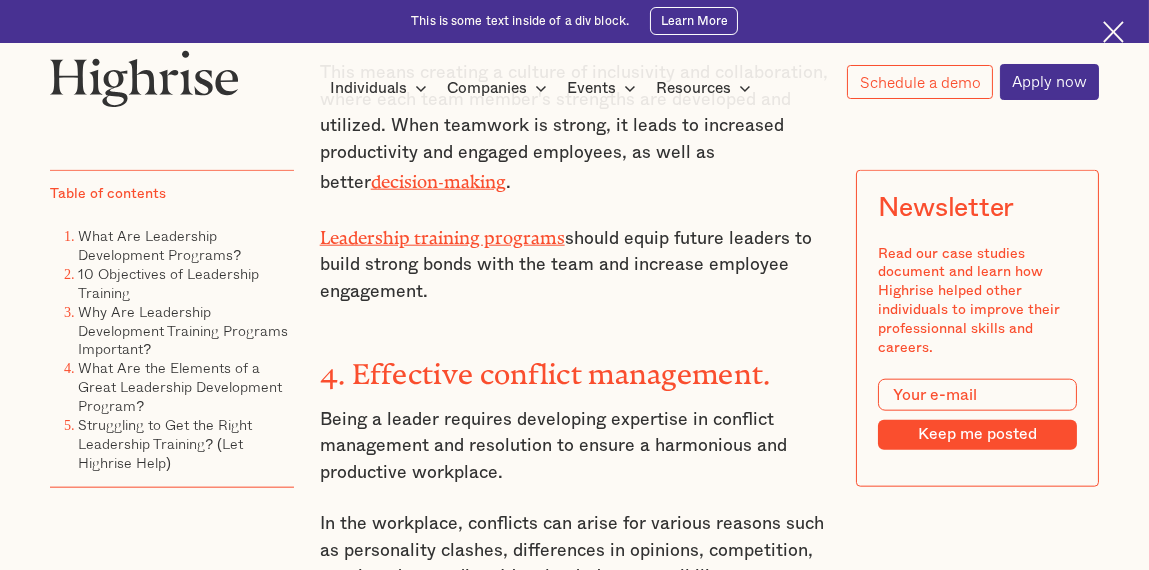 scroll, scrollTop: 3817, scrollLeft: 0, axis: vertical 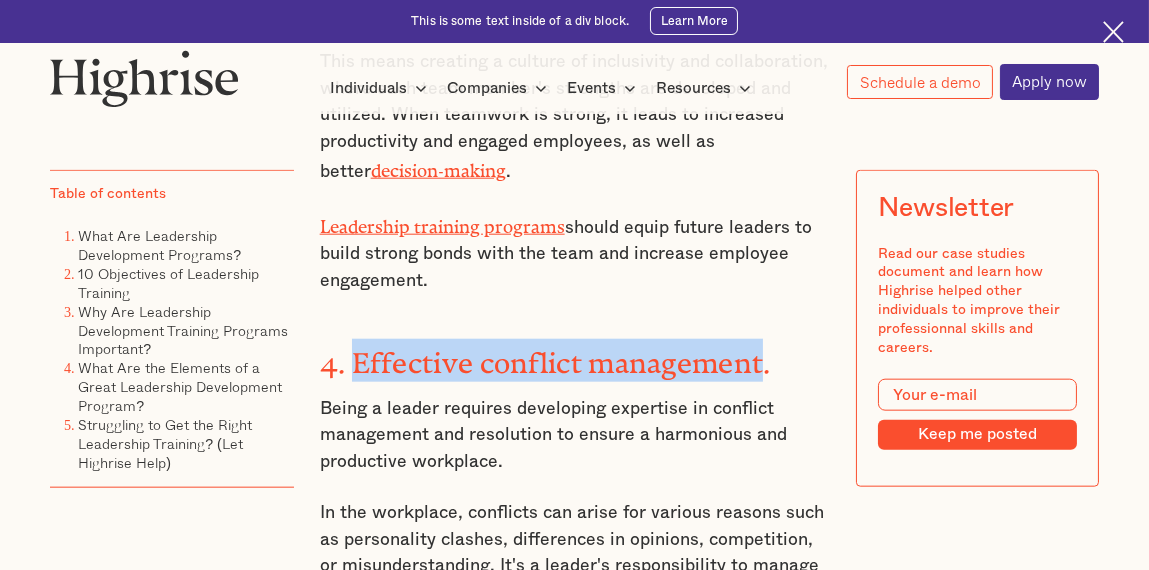 drag, startPoint x: 351, startPoint y: 191, endPoint x: 763, endPoint y: 205, distance: 412.2378 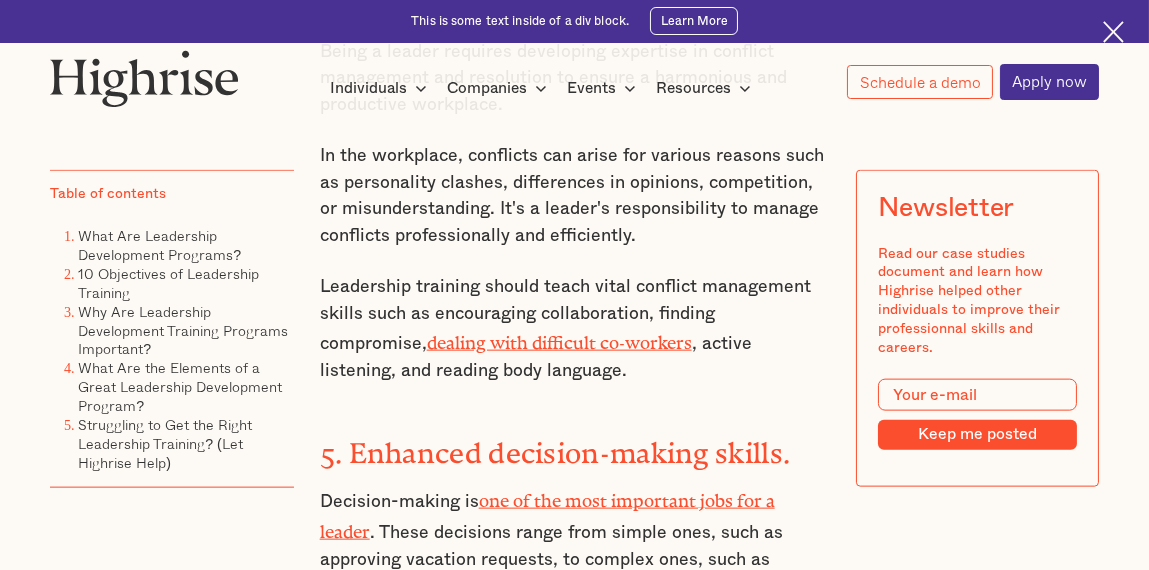 scroll, scrollTop: 4217, scrollLeft: 0, axis: vertical 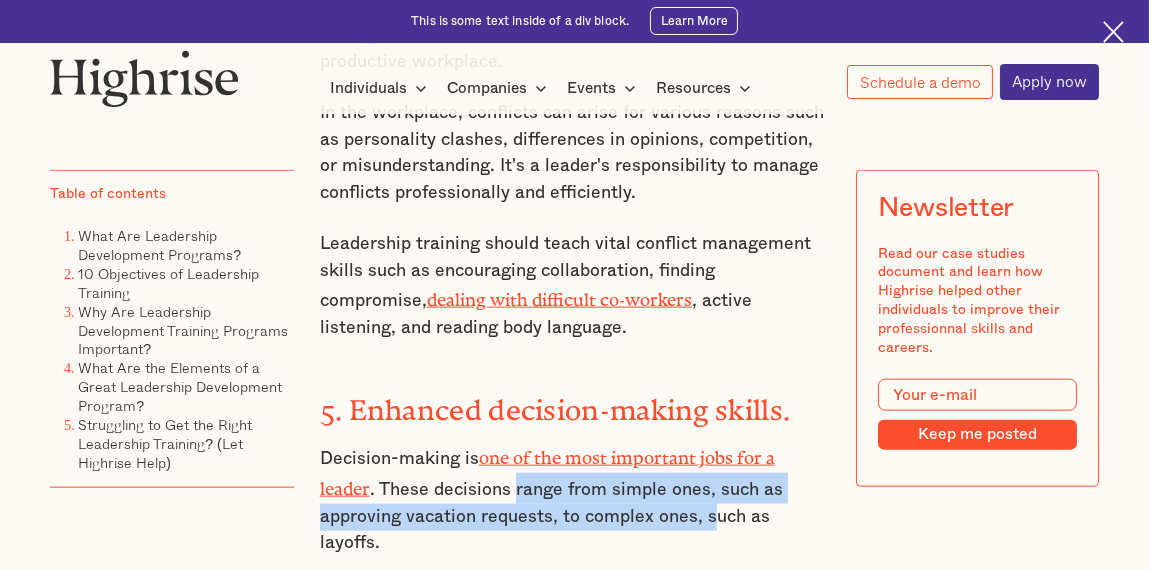 drag, startPoint x: 451, startPoint y: 308, endPoint x: 620, endPoint y: 339, distance: 171.81967 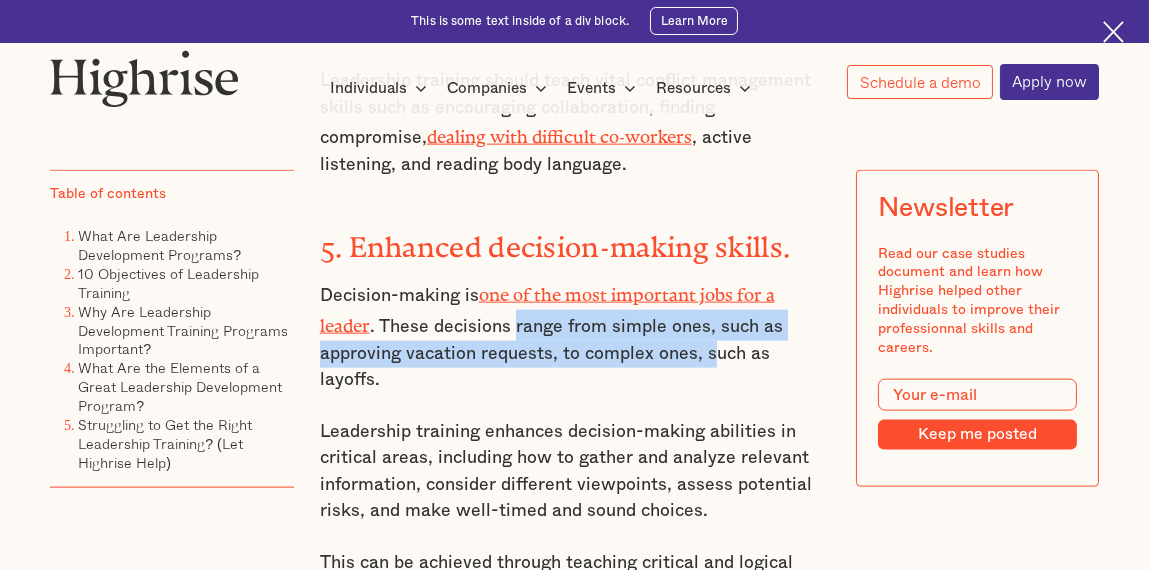 scroll, scrollTop: 4417, scrollLeft: 0, axis: vertical 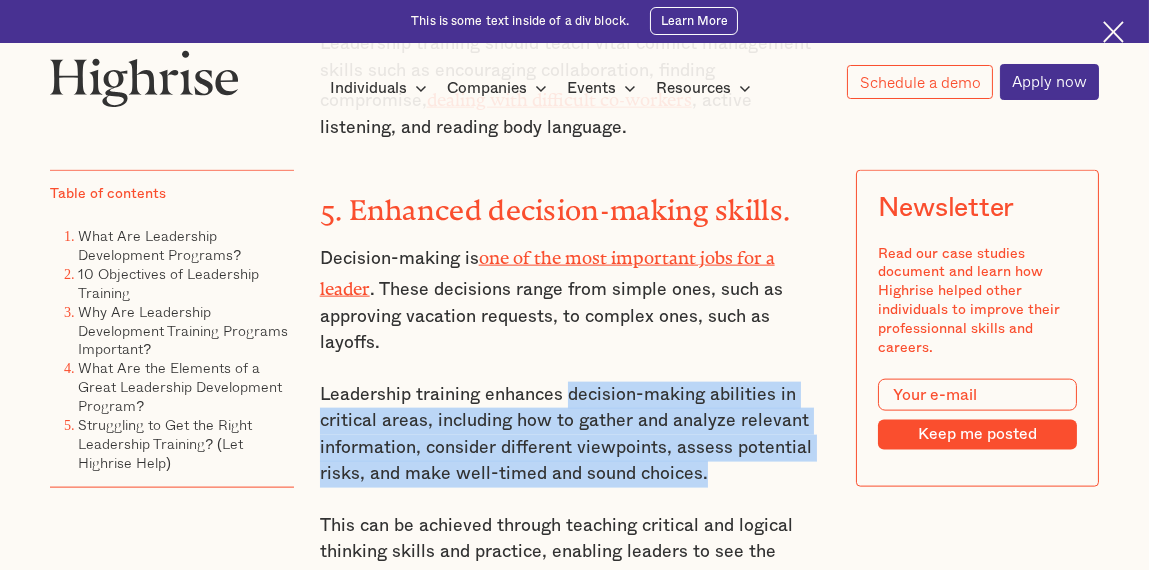 drag, startPoint x: 557, startPoint y: 185, endPoint x: 570, endPoint y: 273, distance: 88.95505 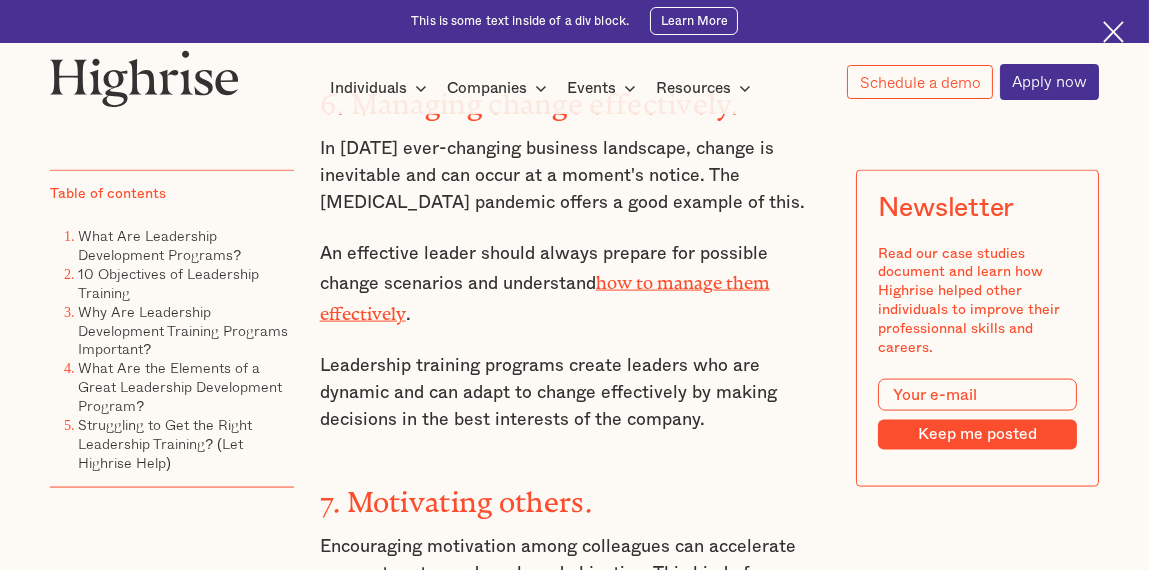 scroll, scrollTop: 4917, scrollLeft: 0, axis: vertical 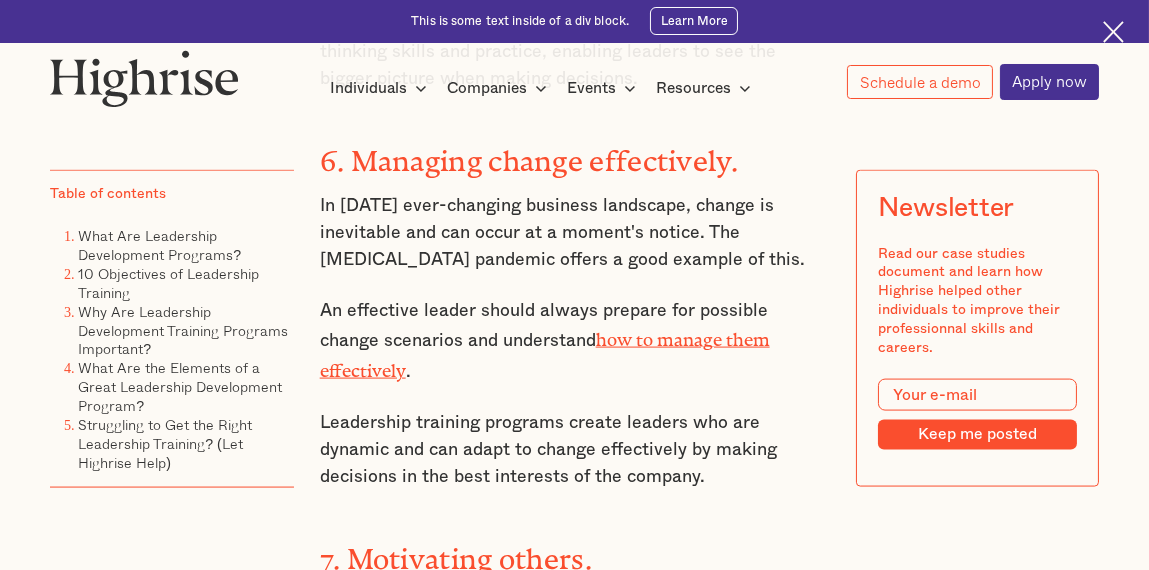 click on "Encouraging motivation among colleagues can accelerate momentum towards a shared objective. This kind of cooperation and collaboration is crucial in effective leadership, as it fosters the development of more tightly-knit teams. When team members are motivated, they tend to have a more positive outlook, which can enhance the group's overall dynamic." at bounding box center (575, 684) 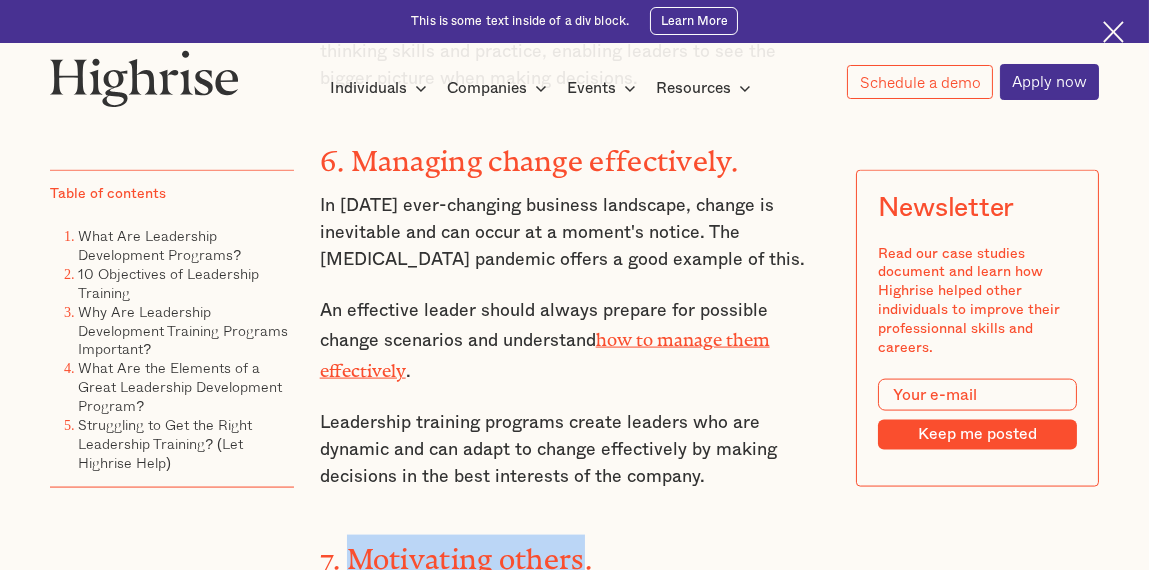 drag, startPoint x: 354, startPoint y: 308, endPoint x: 580, endPoint y: 313, distance: 226.0553 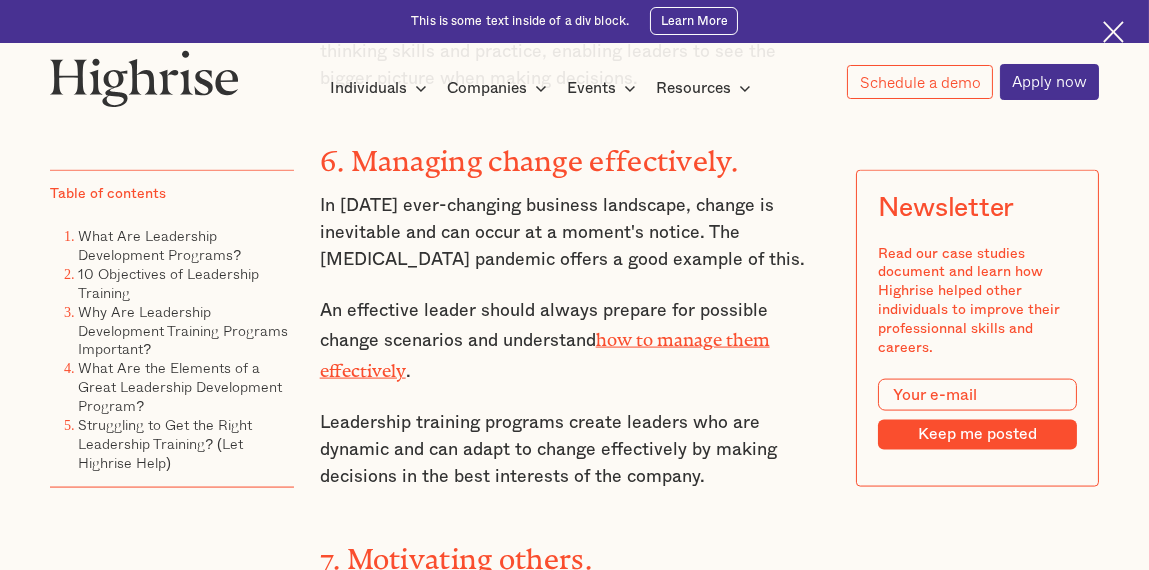 click on "Encouraging motivation among colleagues can accelerate momentum towards a shared objective. This kind of cooperation and collaboration is crucial in effective leadership, as it fosters the development of more tightly-knit teams. When team members are motivated, they tend to have a more positive outlook, which can enhance the group's overall dynamic." at bounding box center [575, 684] 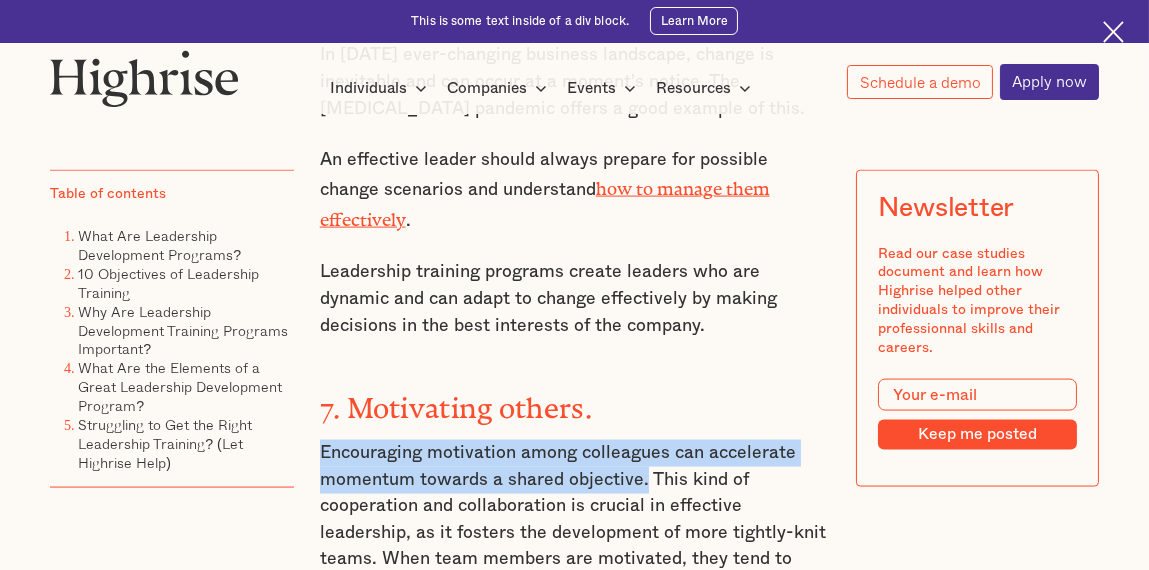 scroll, scrollTop: 5117, scrollLeft: 0, axis: vertical 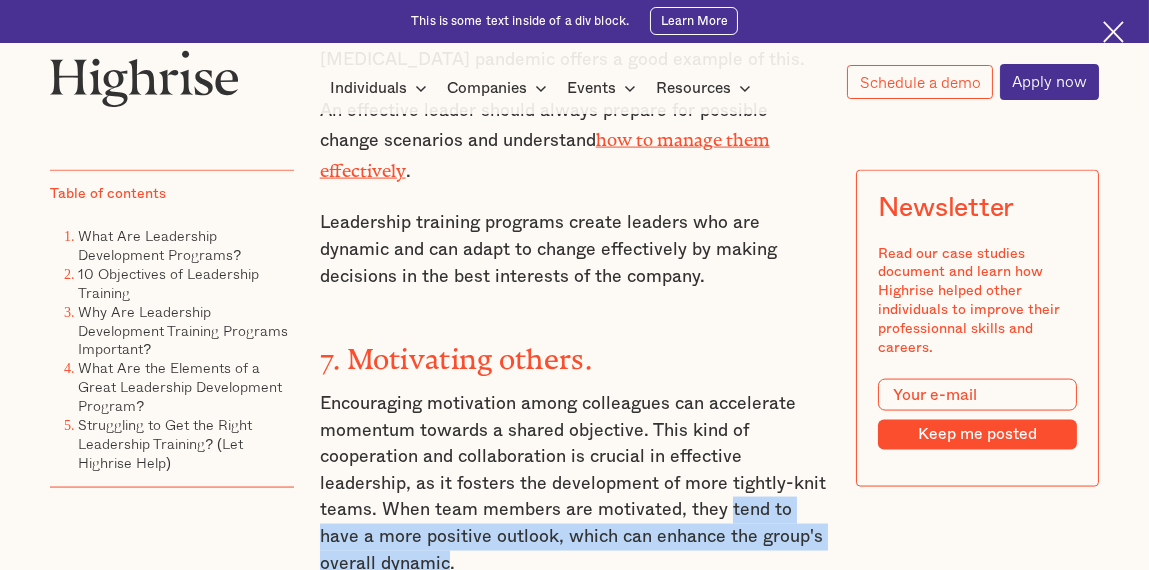 drag, startPoint x: 553, startPoint y: 263, endPoint x: 761, endPoint y: 295, distance: 210.44714 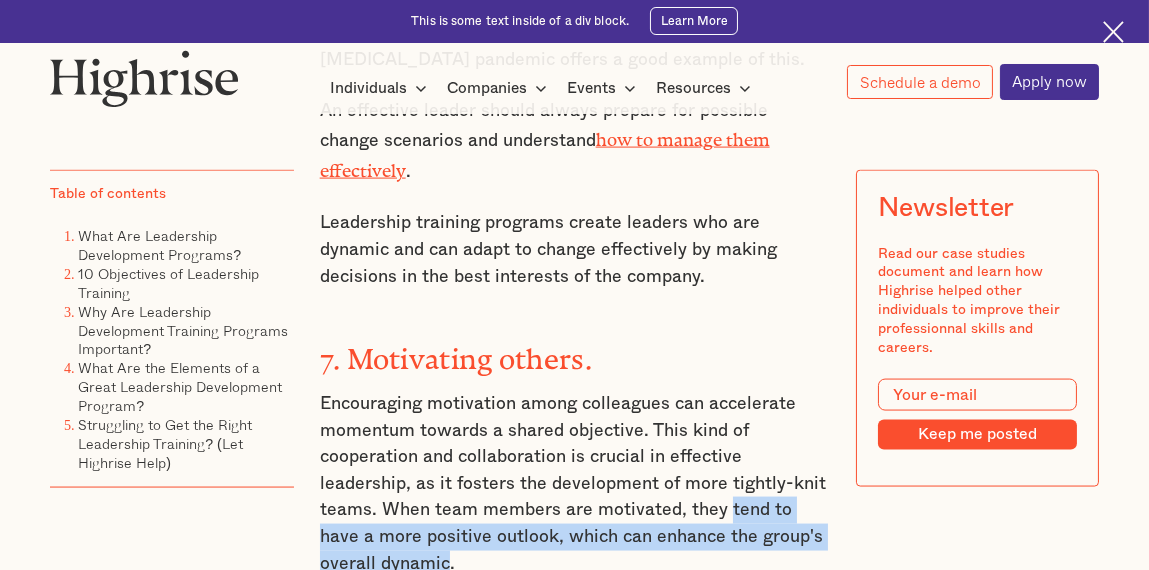 copy on "tend to have a more positive outlook, which can enhance the group's overall dynamic" 